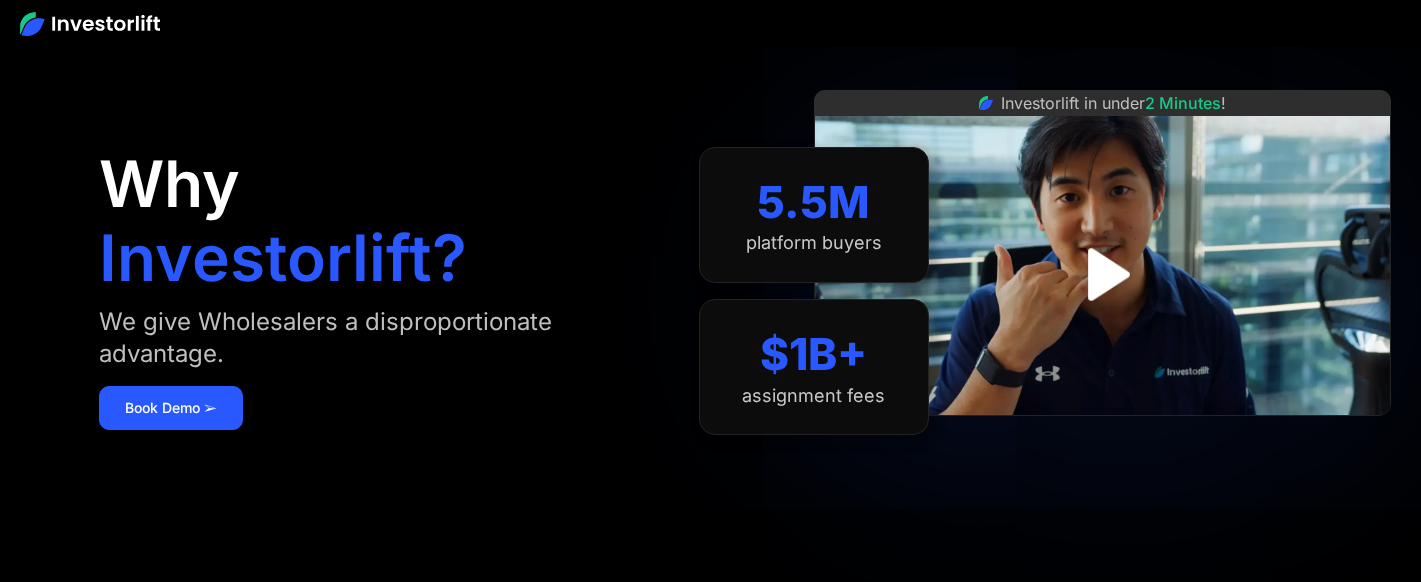 scroll, scrollTop: 0, scrollLeft: 0, axis: both 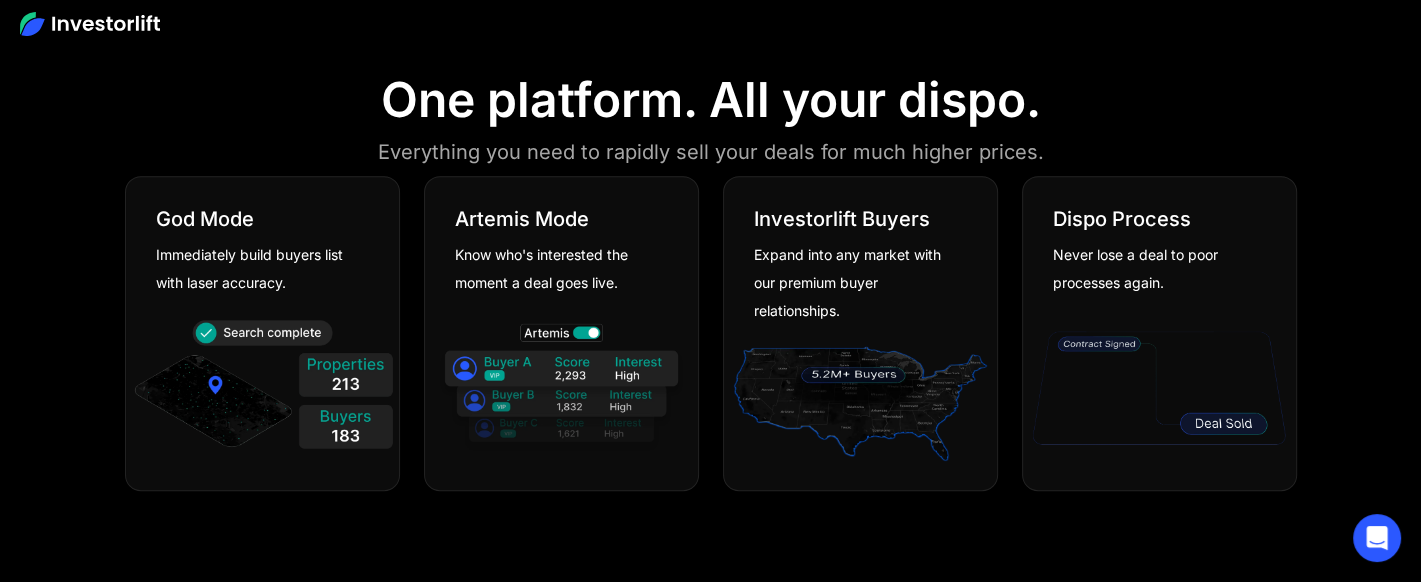 click on "God Mode Immediately build buyers list with laser accuracy." at bounding box center (262, 237) 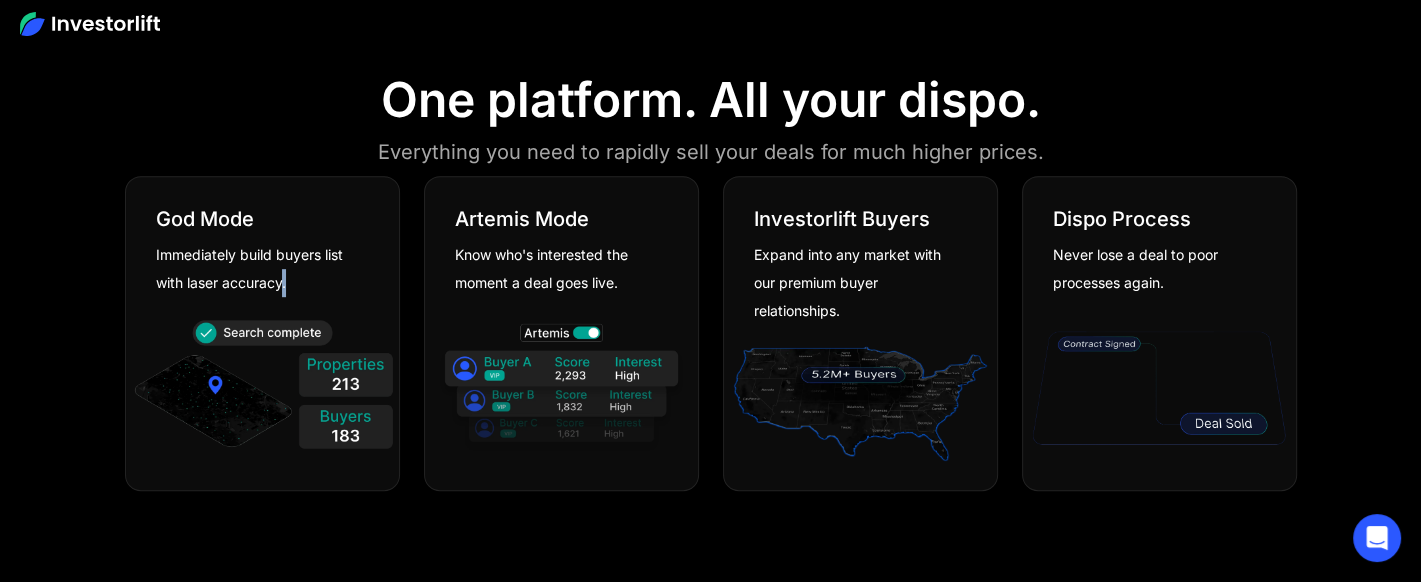 click on "Immediately build buyers list with laser accuracy." at bounding box center (255, 269) 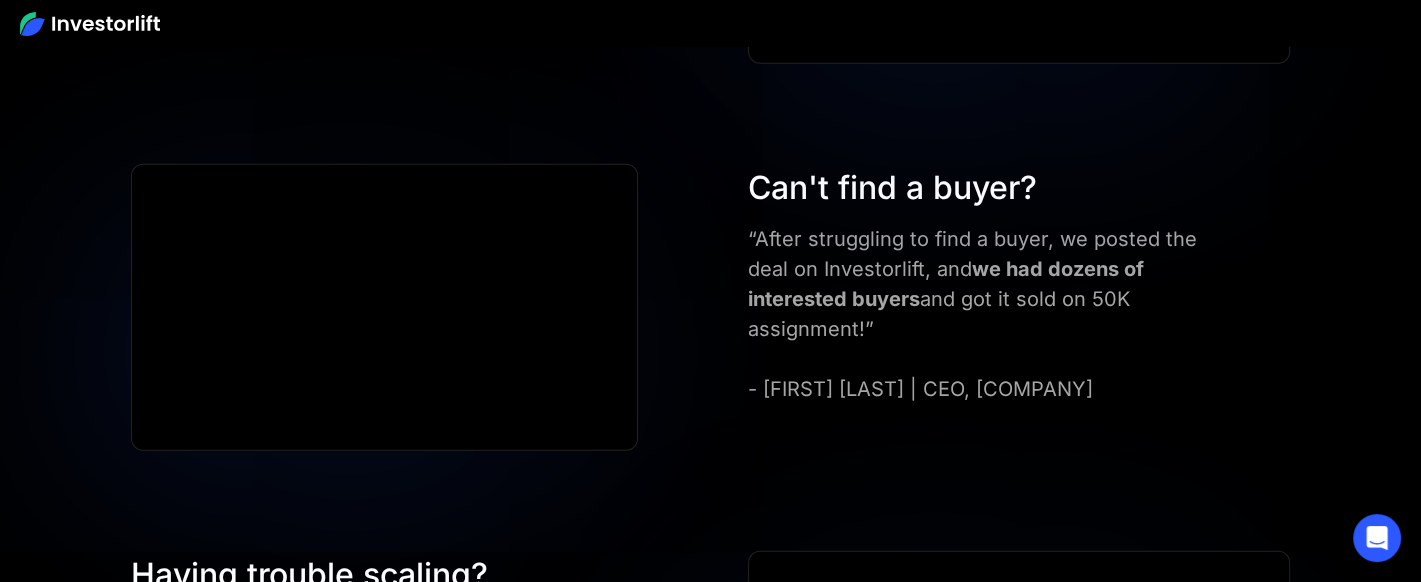 scroll, scrollTop: 5049, scrollLeft: 0, axis: vertical 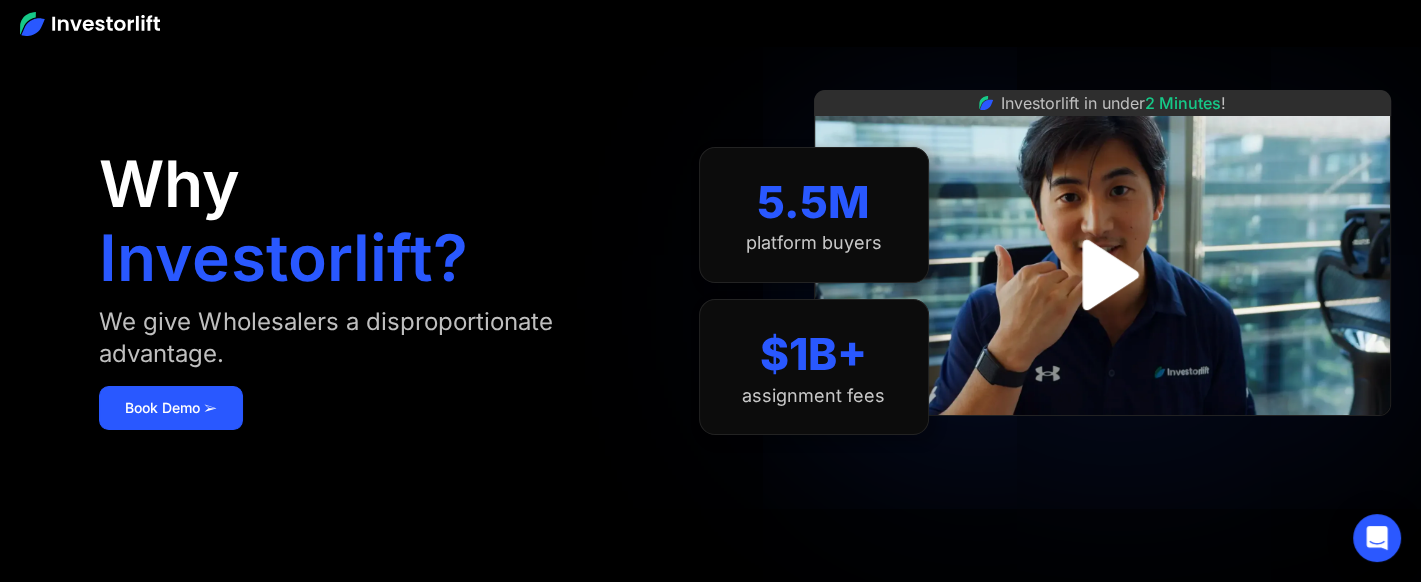 click at bounding box center [1103, 275] 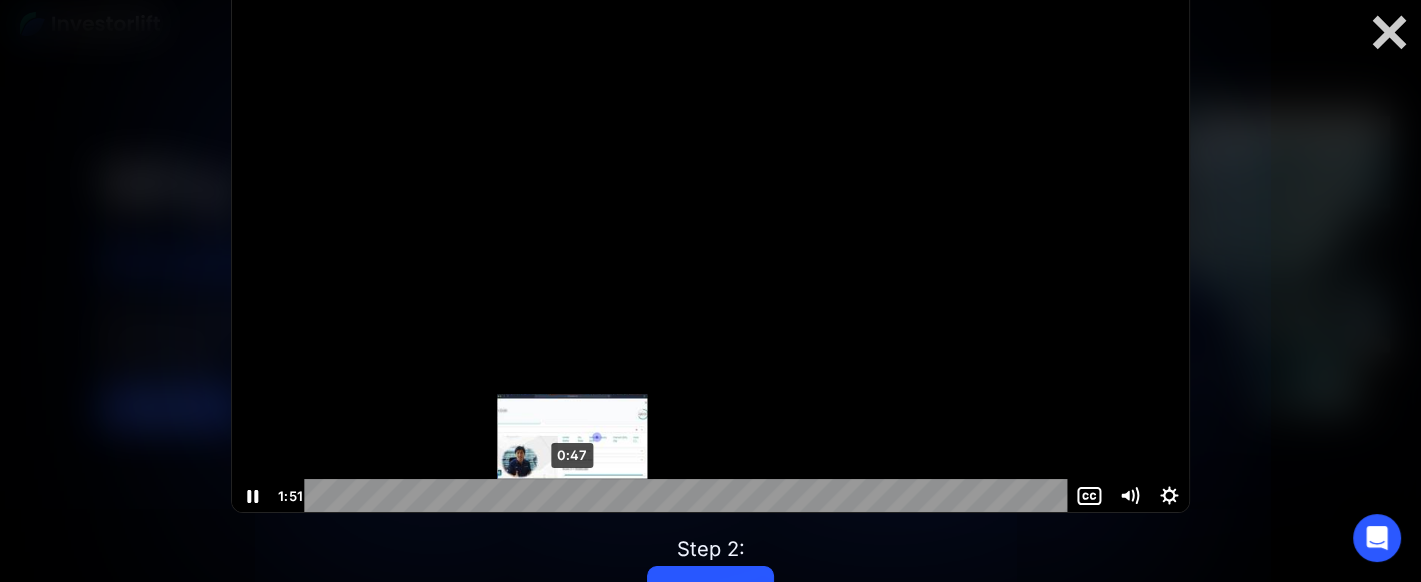 click on "0:47" at bounding box center (689, 496) 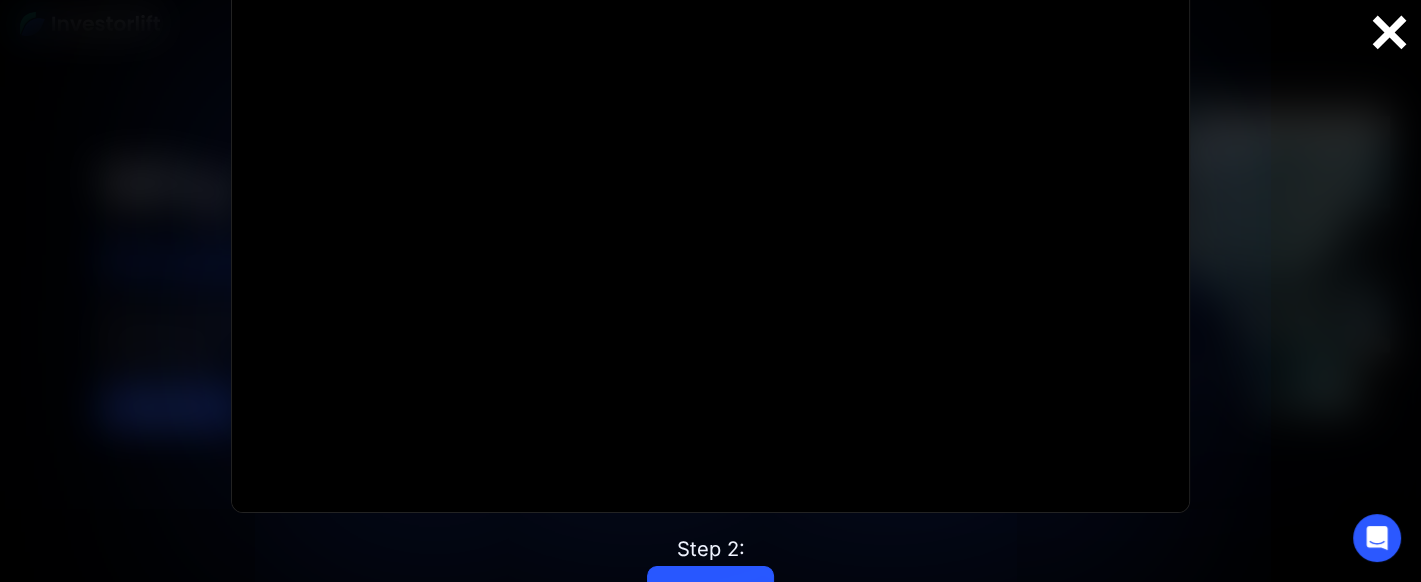 click at bounding box center (1389, 33) 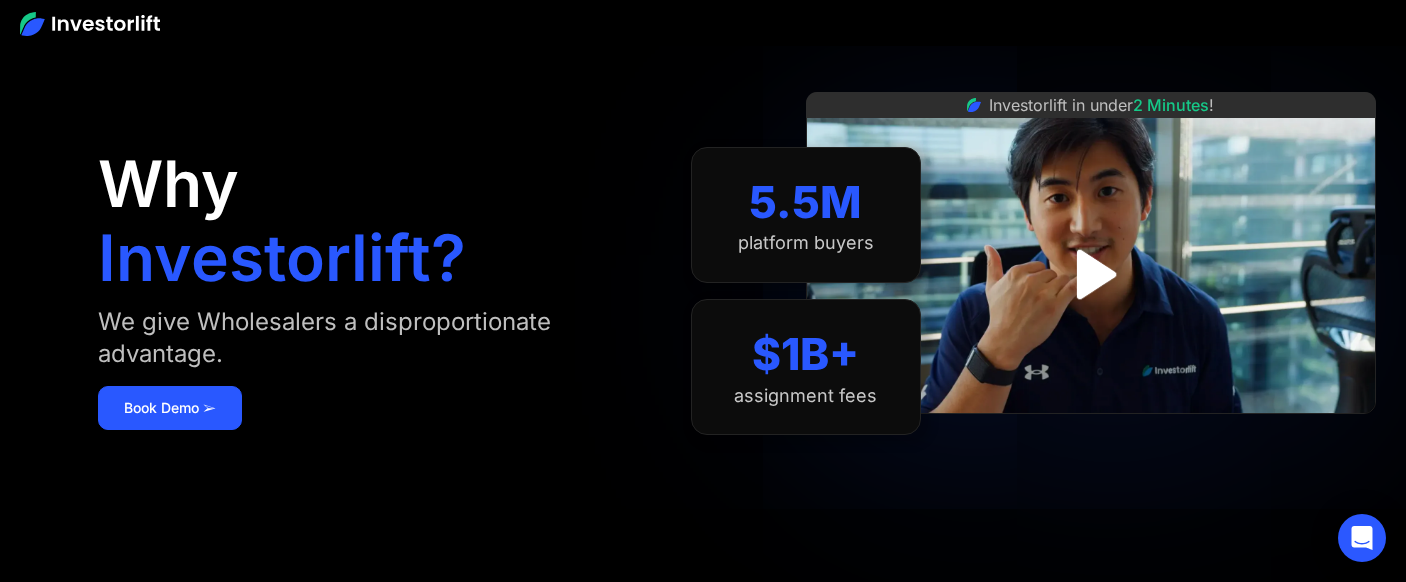 scroll, scrollTop: 0, scrollLeft: 0, axis: both 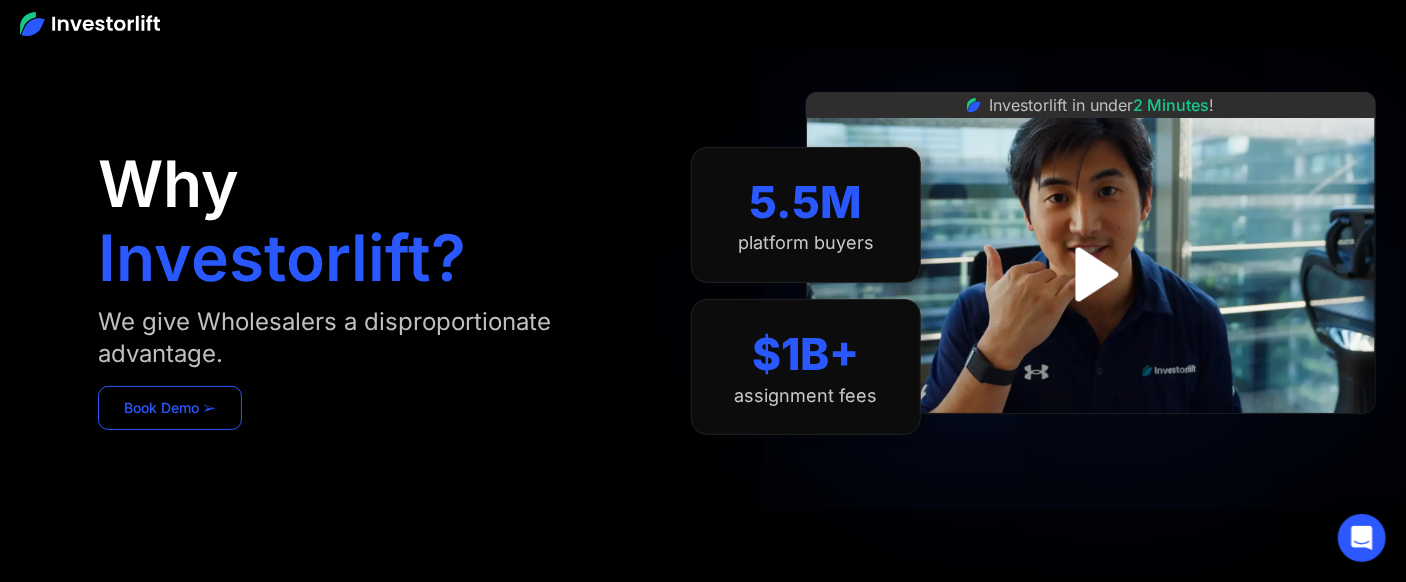 click on "Book Demo ➢" at bounding box center (170, 408) 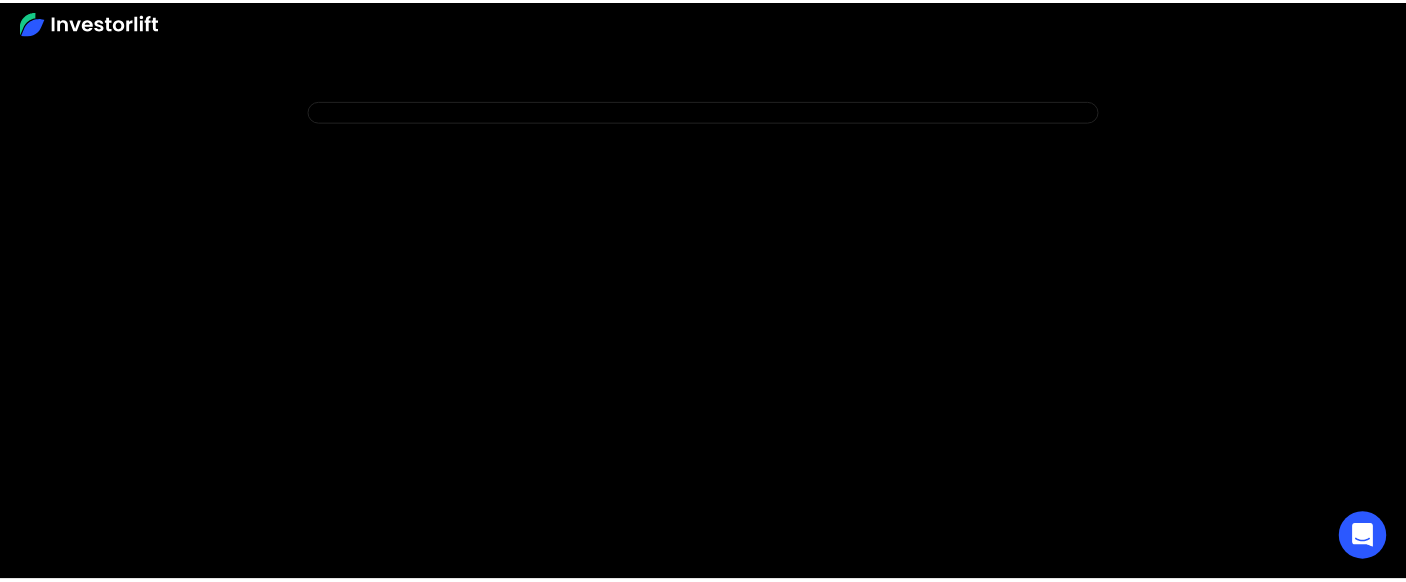 scroll, scrollTop: 0, scrollLeft: 0, axis: both 